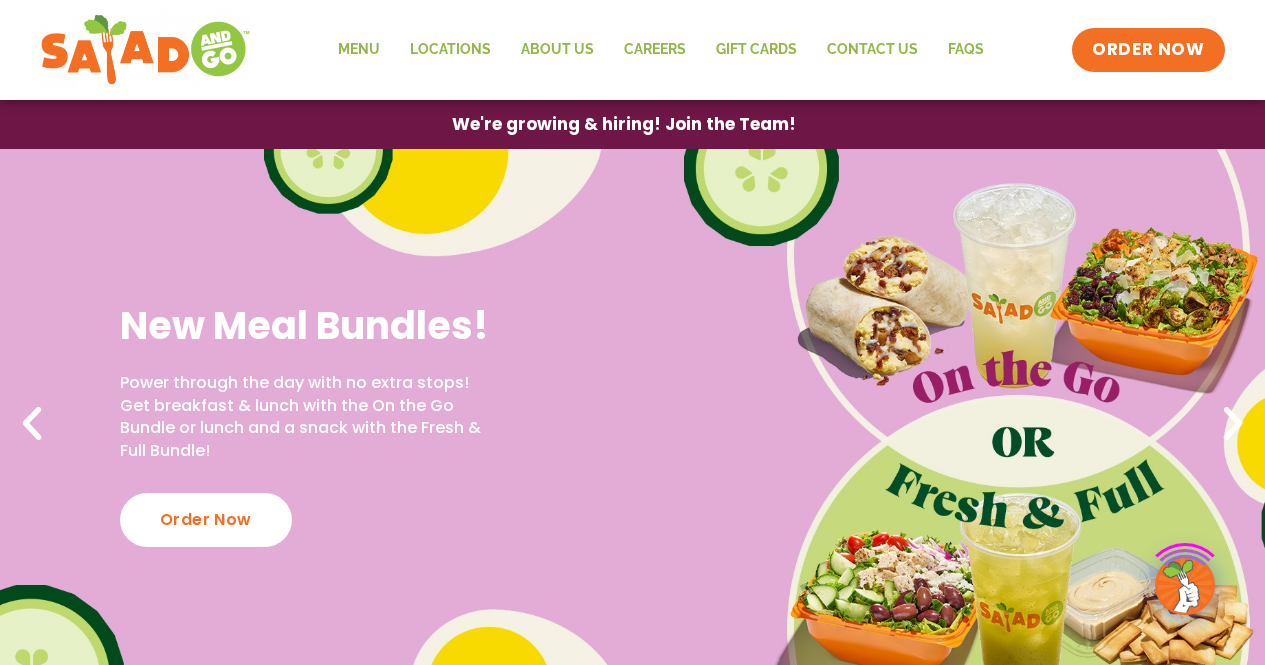 scroll, scrollTop: 0, scrollLeft: 0, axis: both 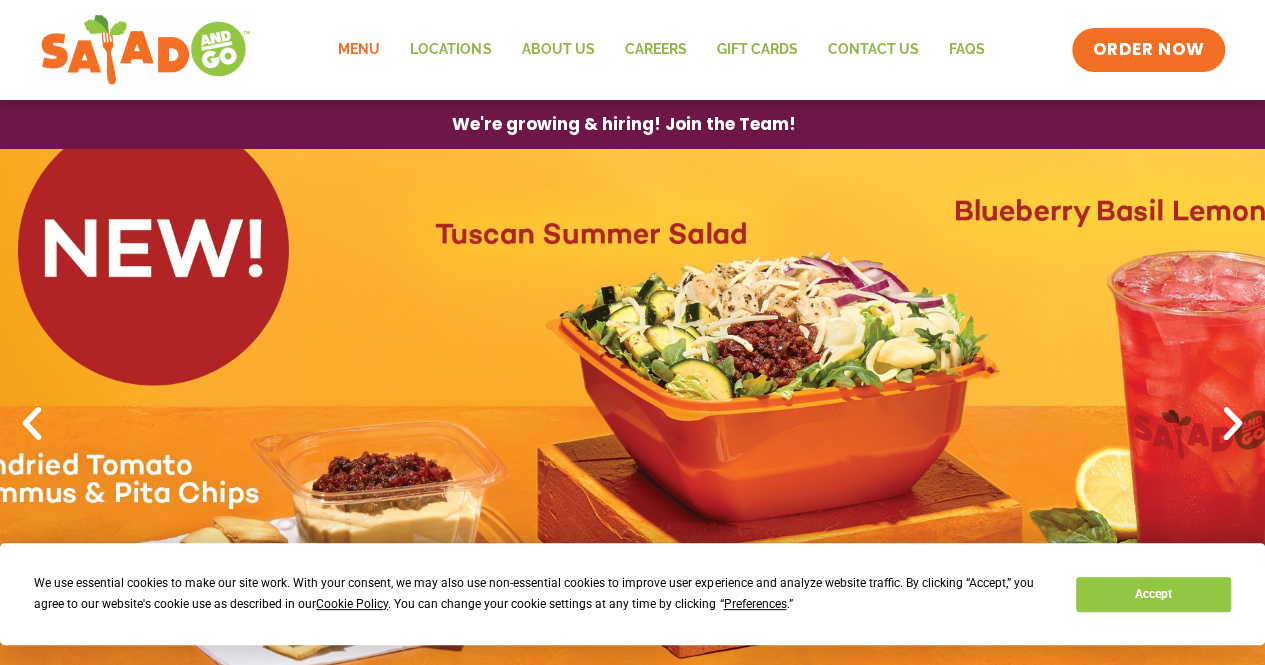 click on "Menu" 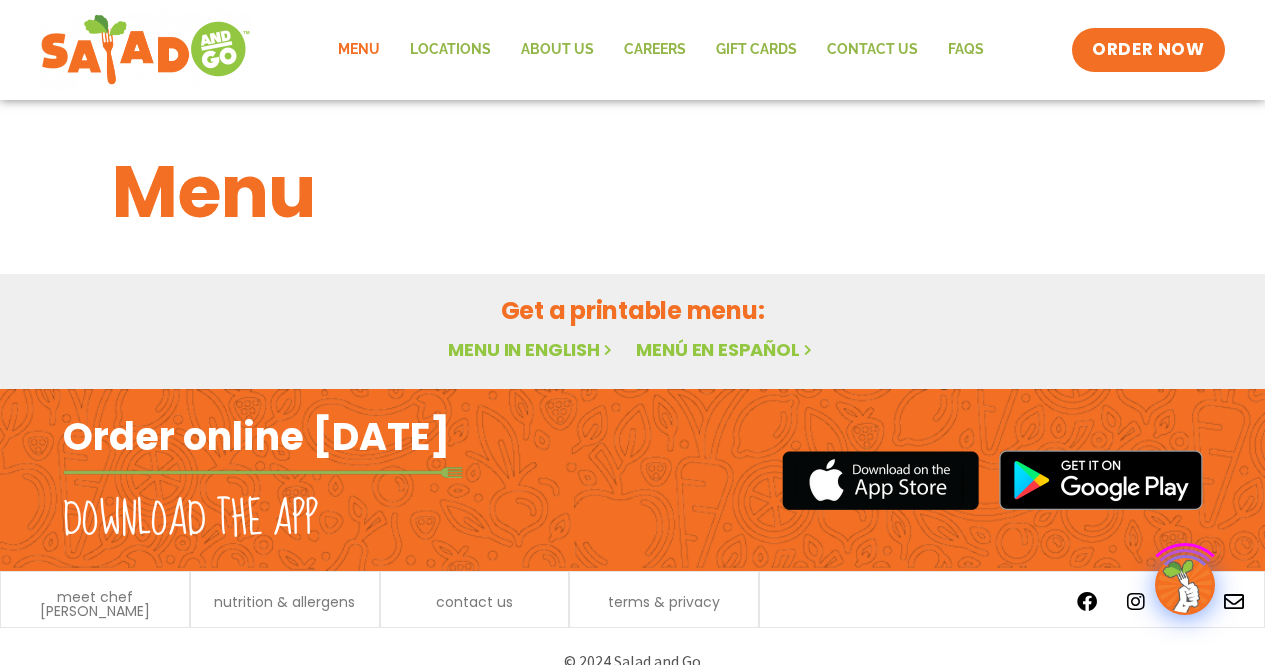 scroll, scrollTop: 0, scrollLeft: 0, axis: both 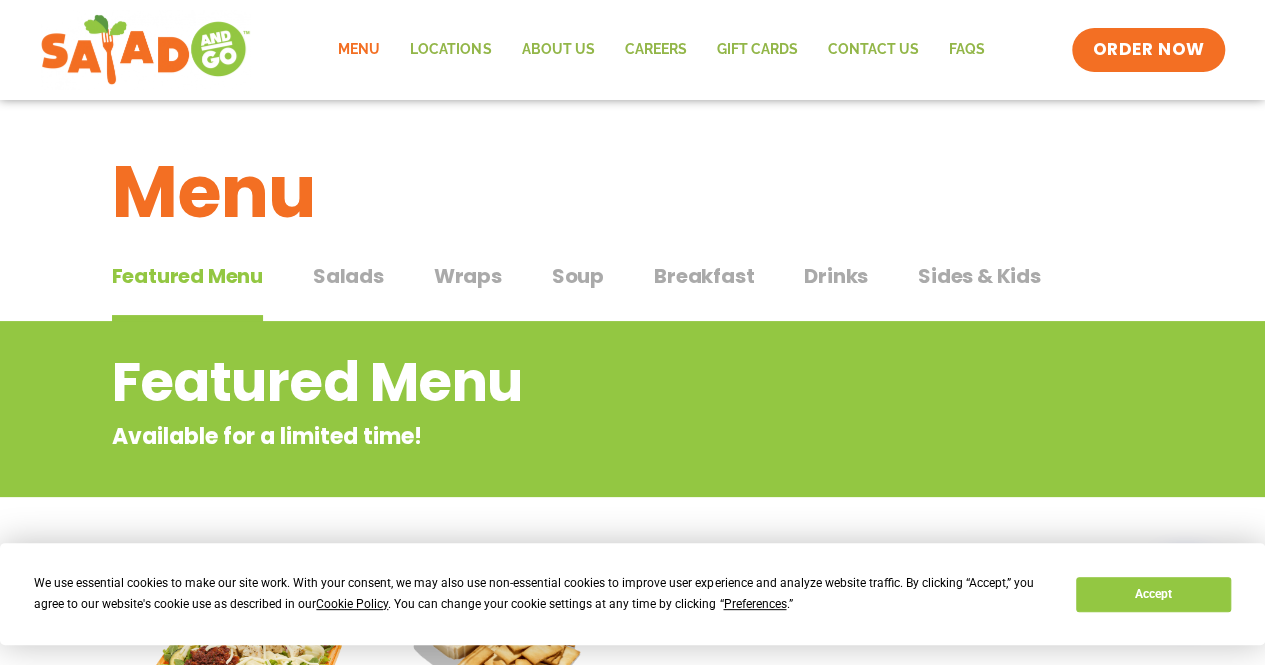 click on "Breakfast" at bounding box center (704, 276) 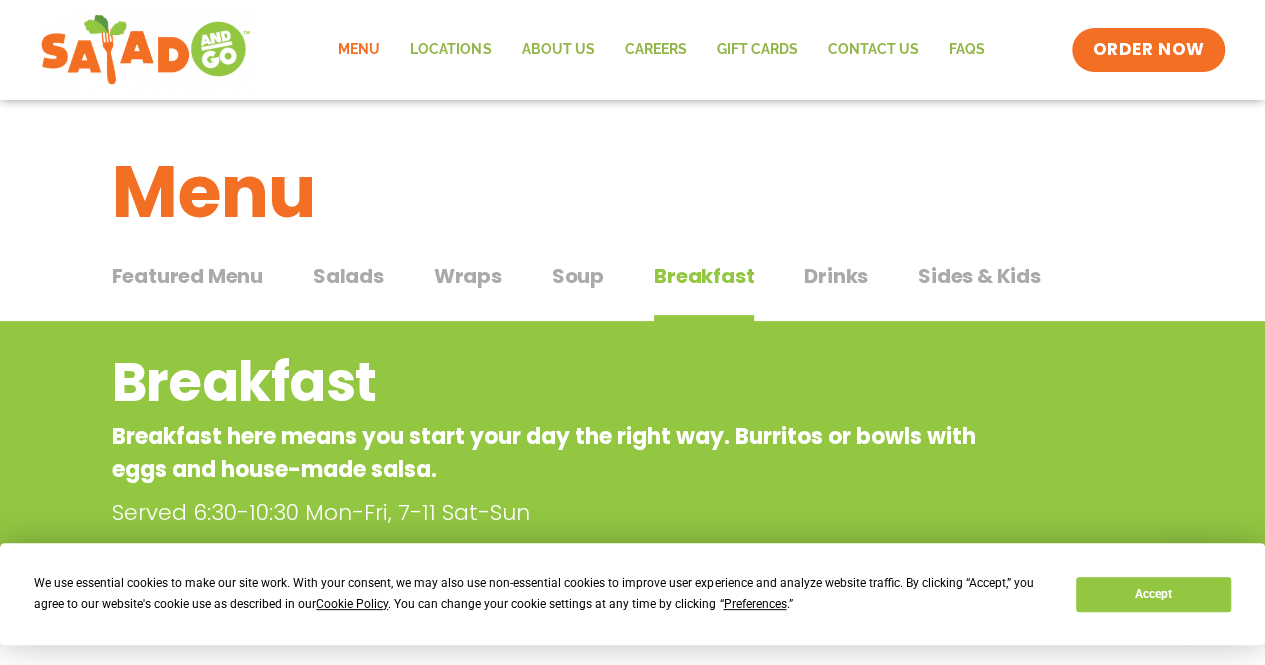 click on "Salads" at bounding box center (348, 276) 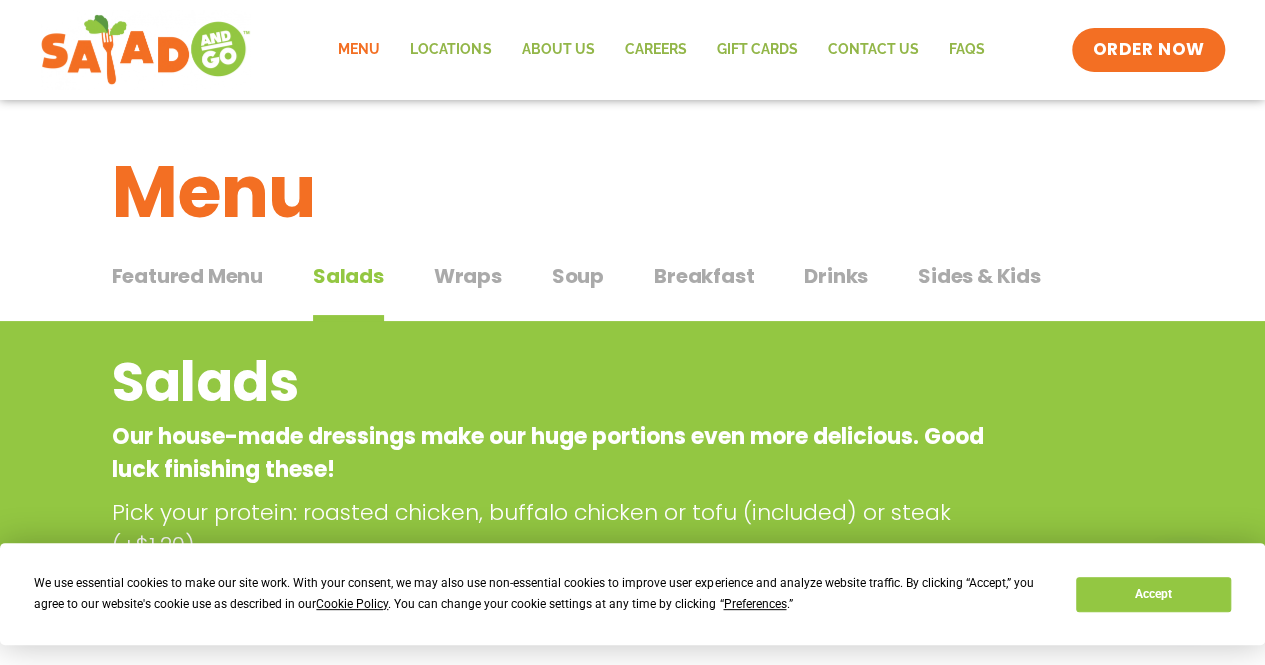 click on "Wraps" at bounding box center [468, 276] 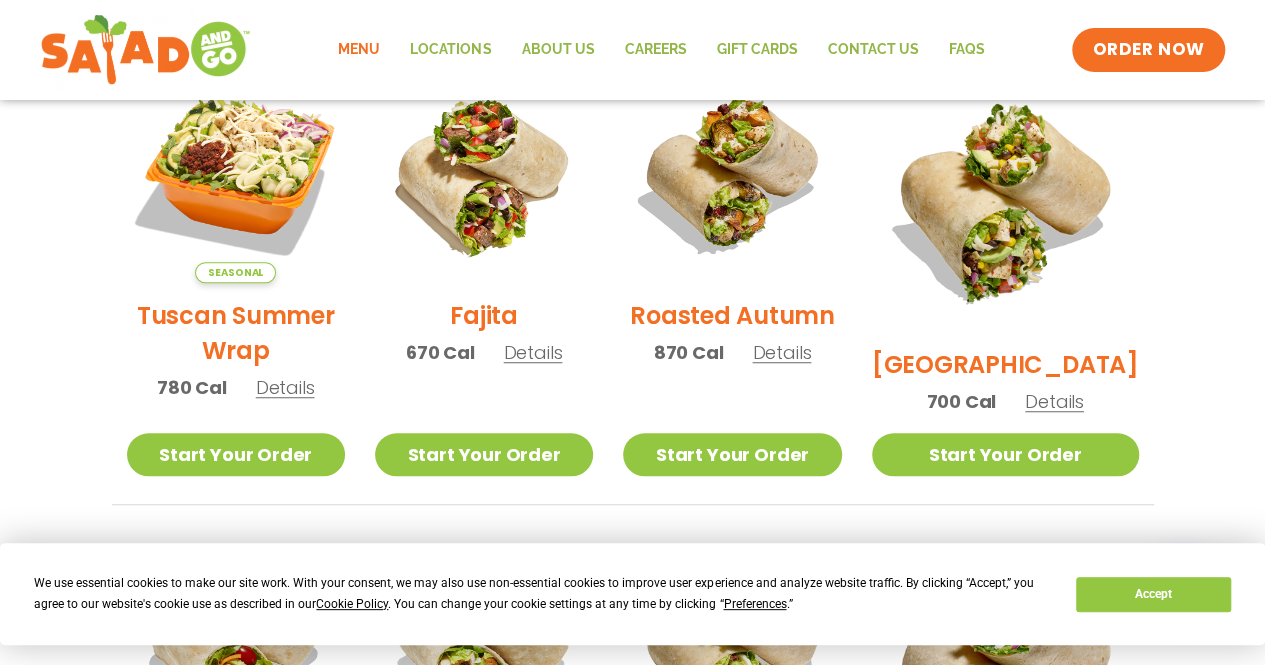 scroll, scrollTop: 588, scrollLeft: 0, axis: vertical 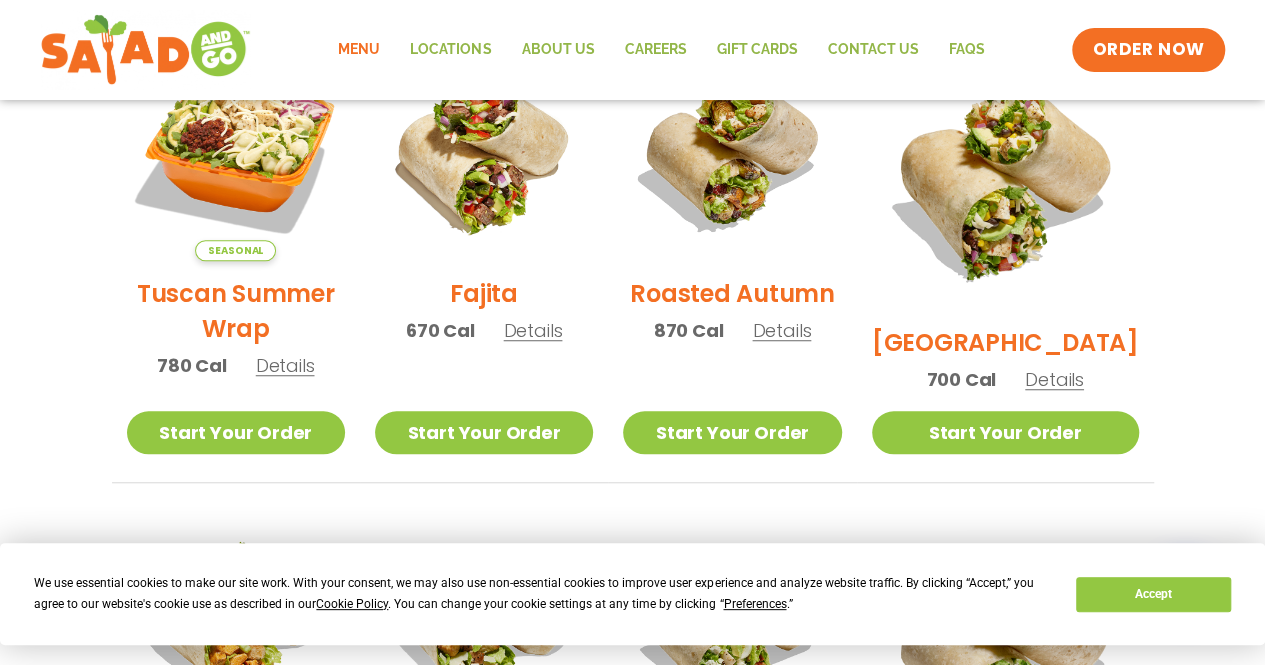 click on "Details" at bounding box center [285, 365] 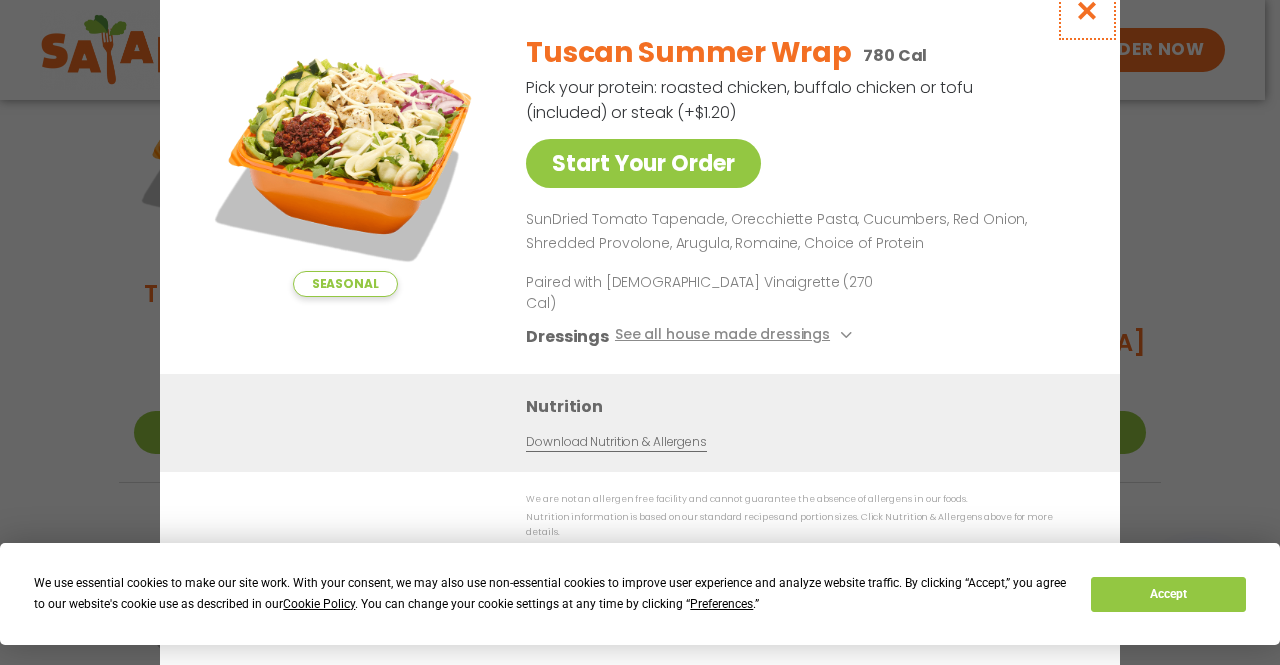 click at bounding box center (1087, 10) 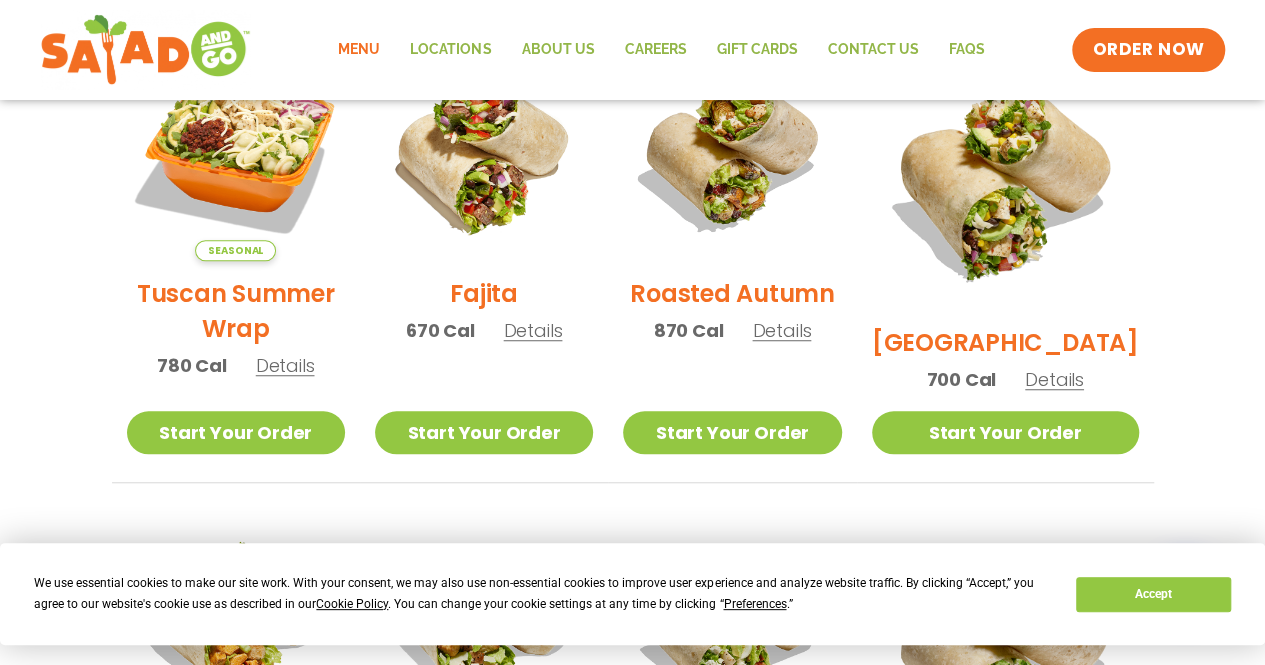 click on "Details" at bounding box center [533, 330] 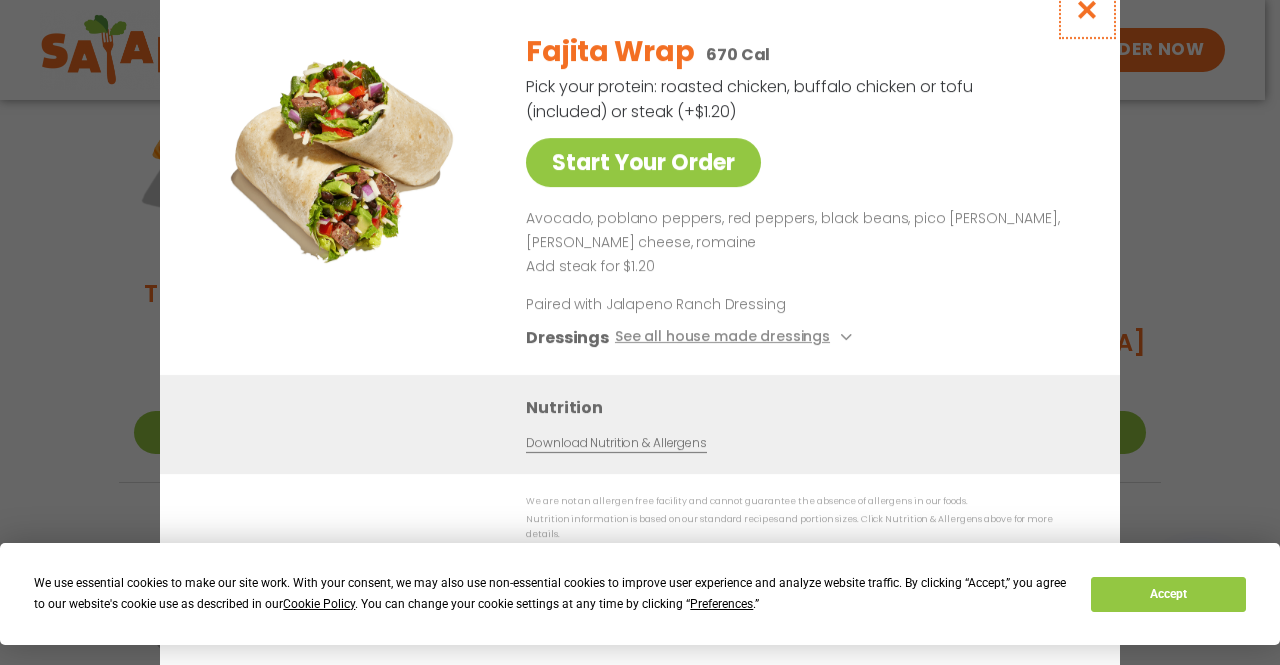 click at bounding box center (1087, 9) 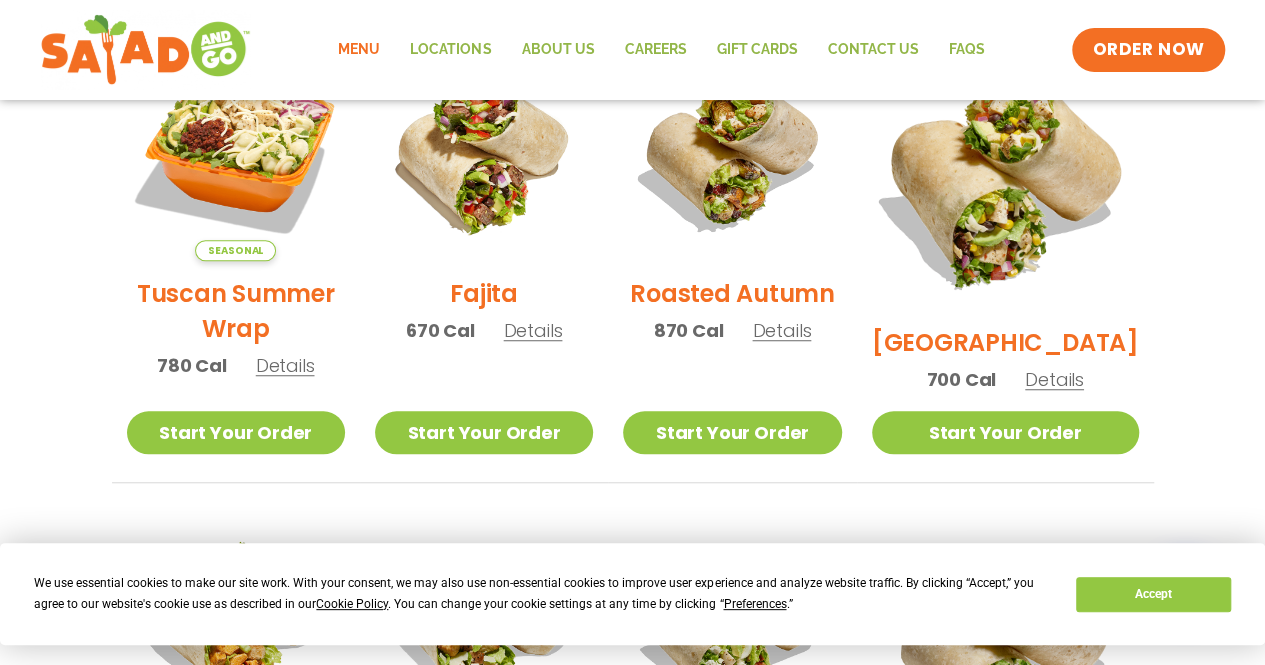 click at bounding box center (1004, 176) 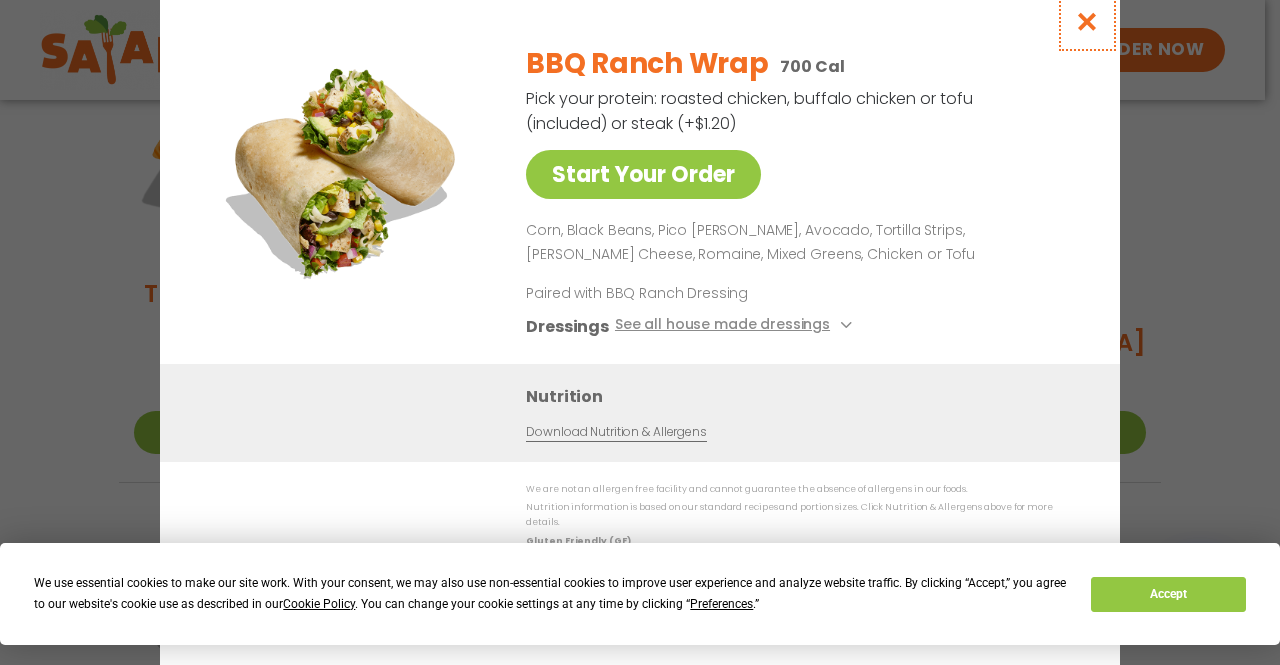 click at bounding box center (1087, 21) 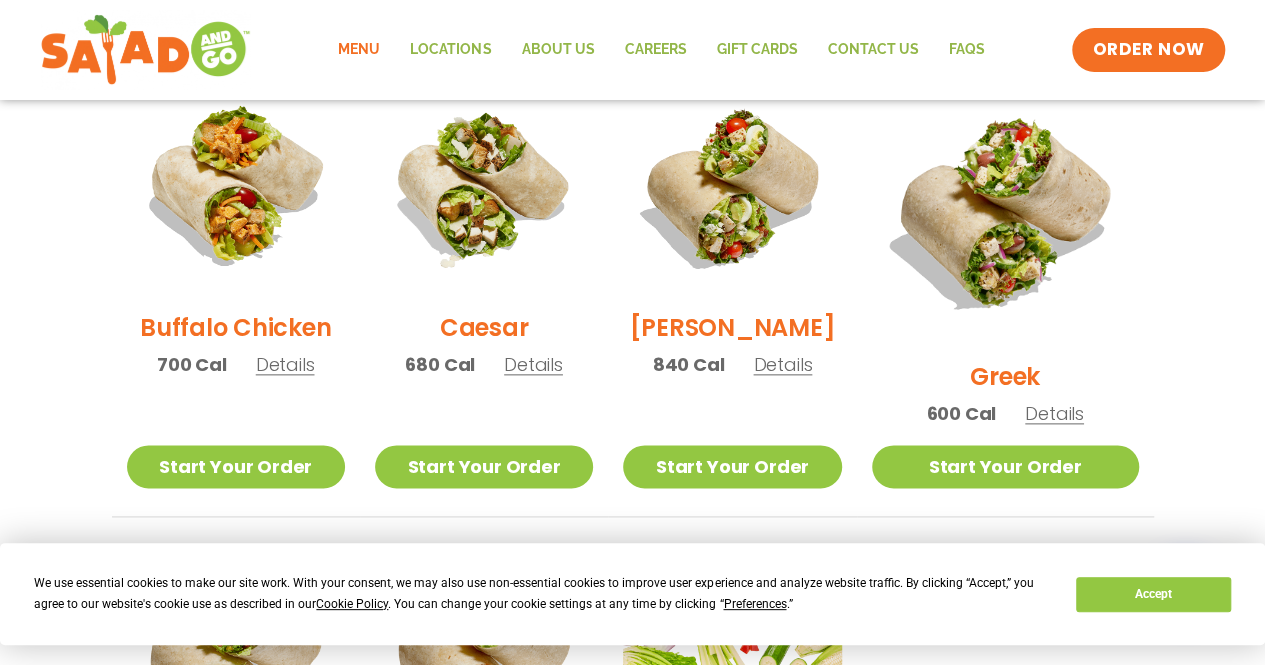 scroll, scrollTop: 1044, scrollLeft: 0, axis: vertical 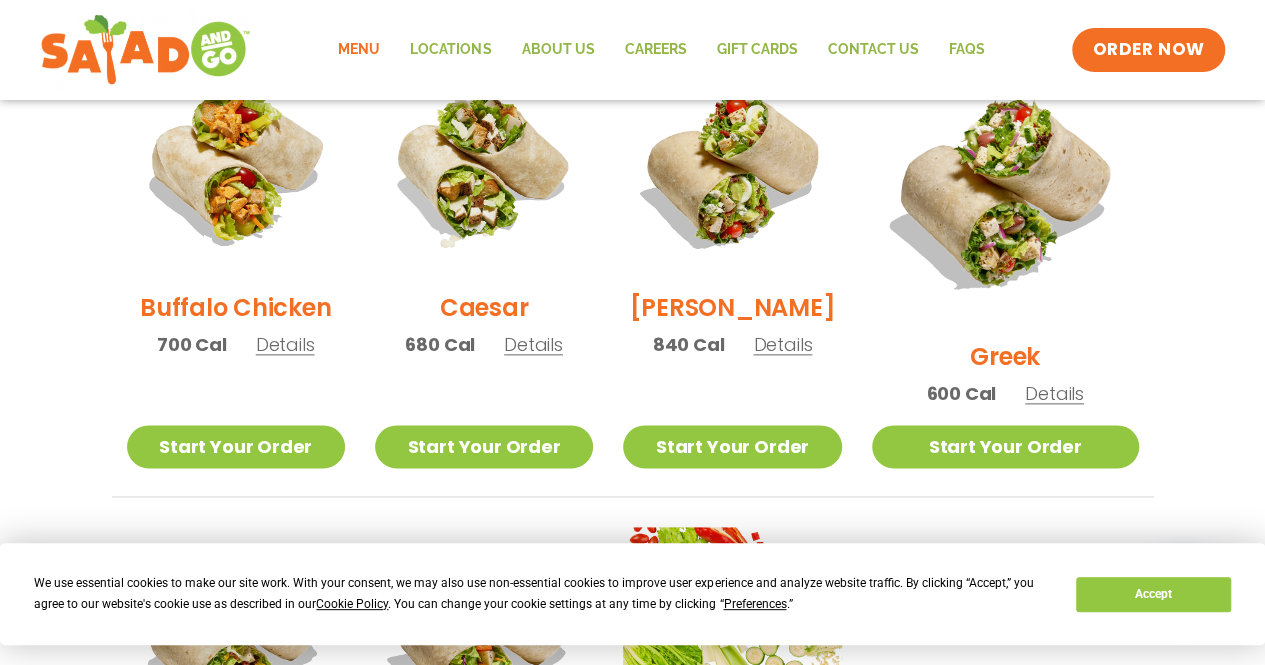 click on "Details" at bounding box center (782, 344) 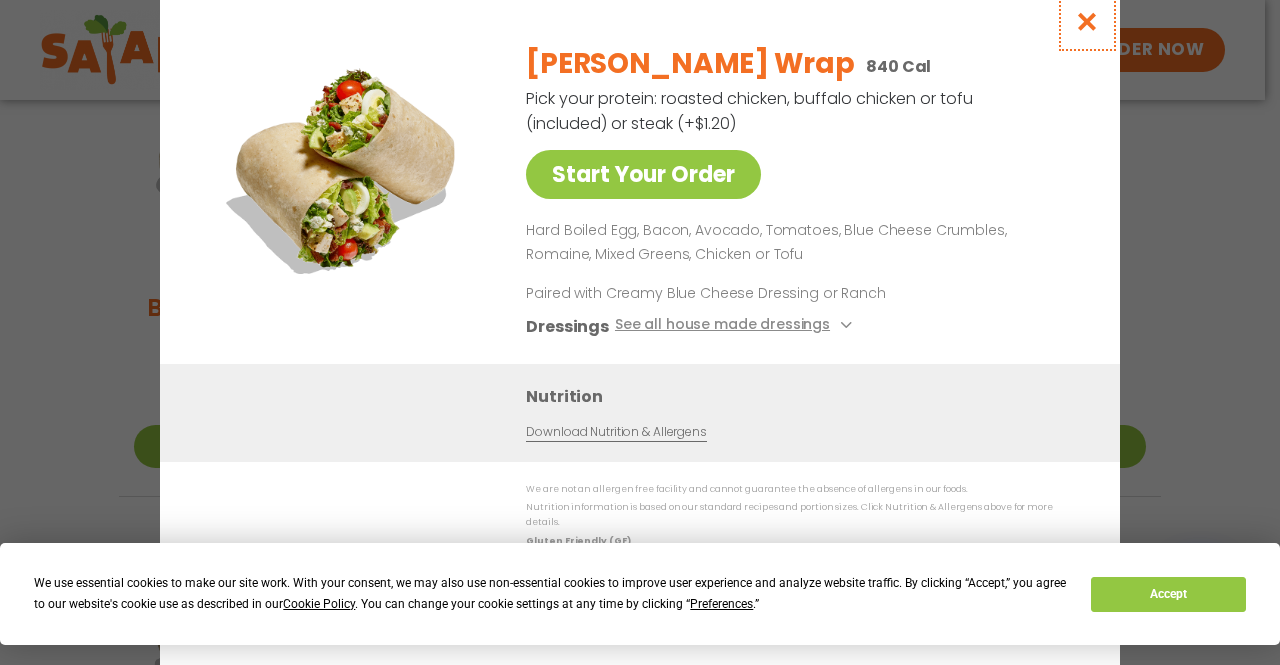 click at bounding box center (1087, 21) 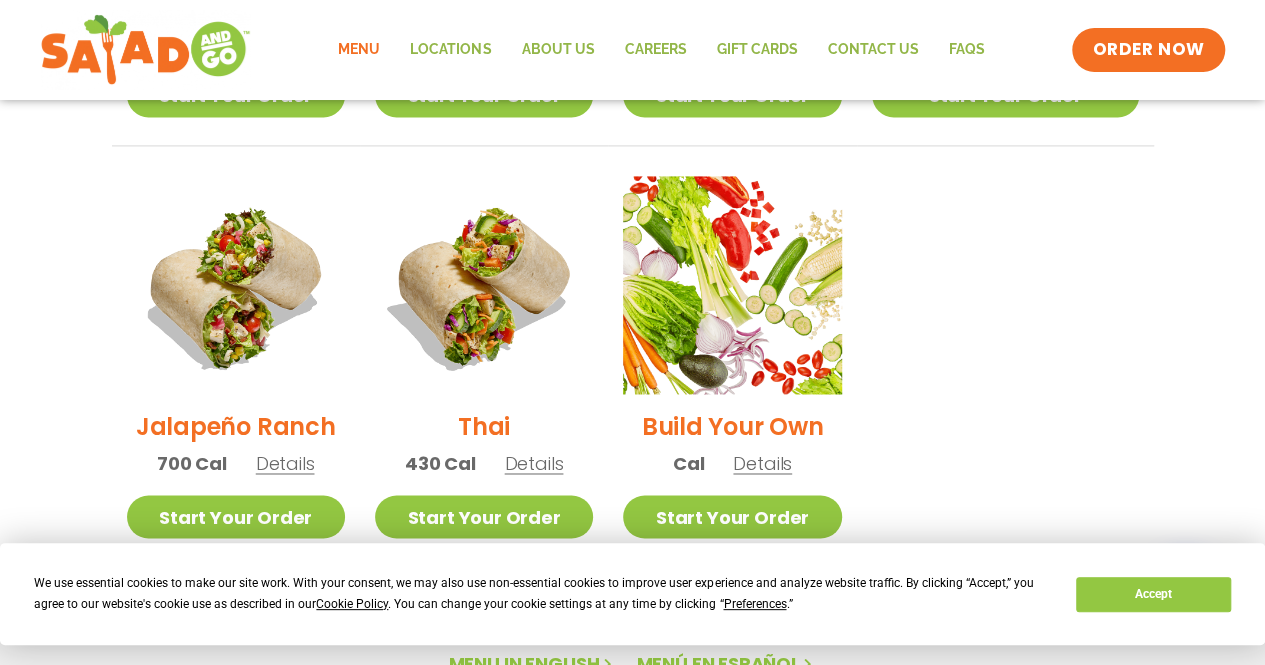 scroll, scrollTop: 1400, scrollLeft: 0, axis: vertical 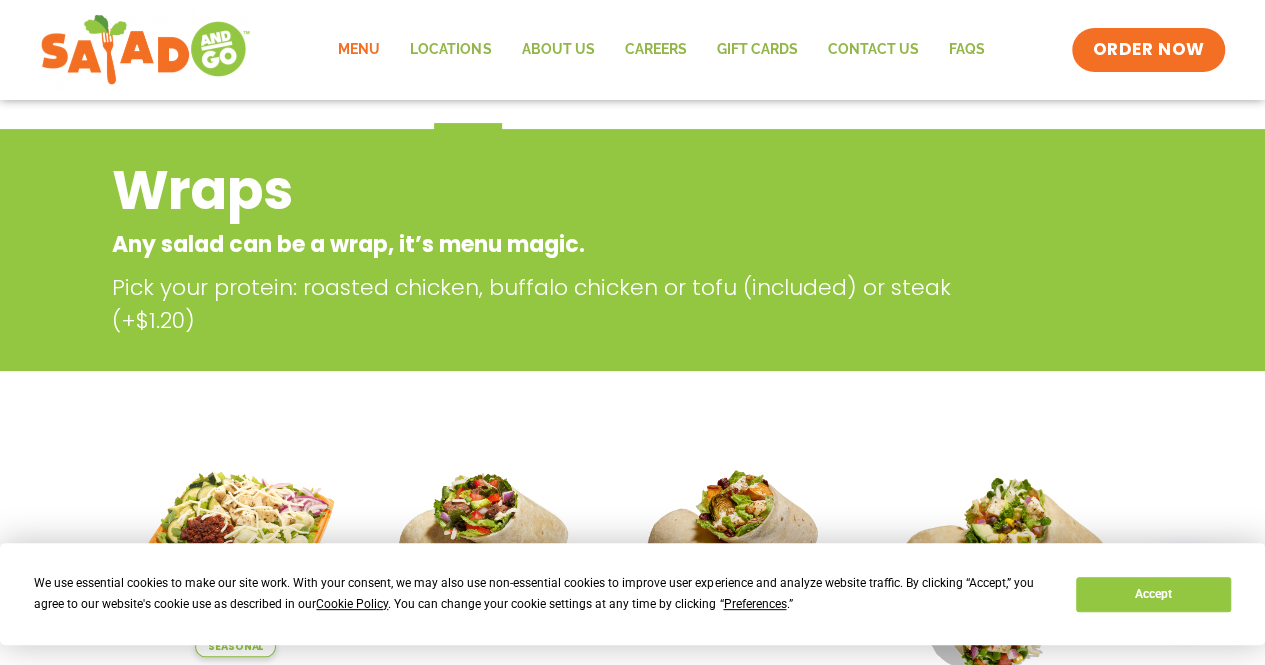click on "Menu" 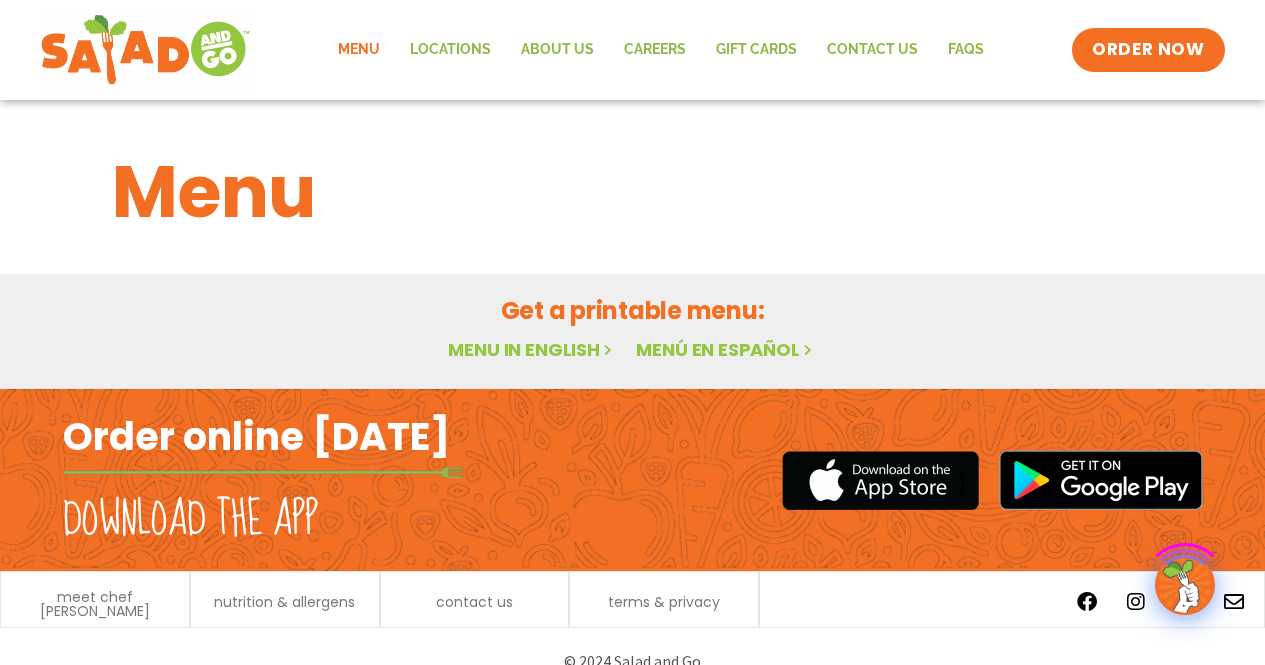 scroll, scrollTop: 0, scrollLeft: 0, axis: both 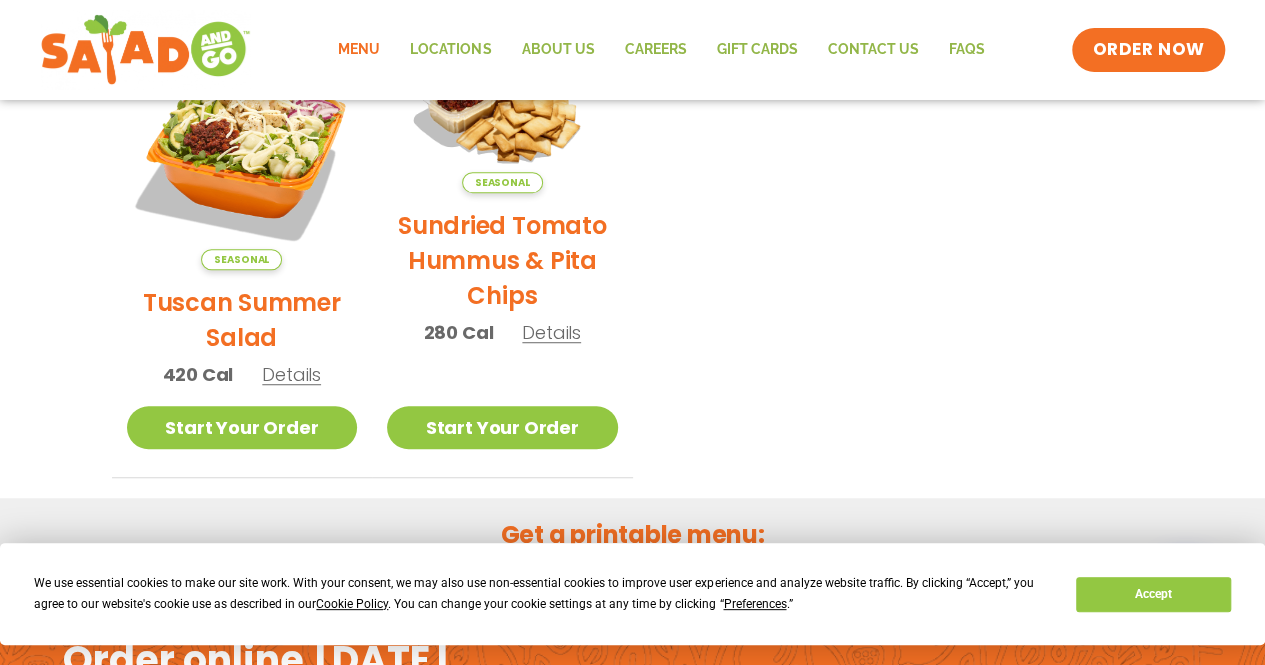 click on "Details" at bounding box center [291, 374] 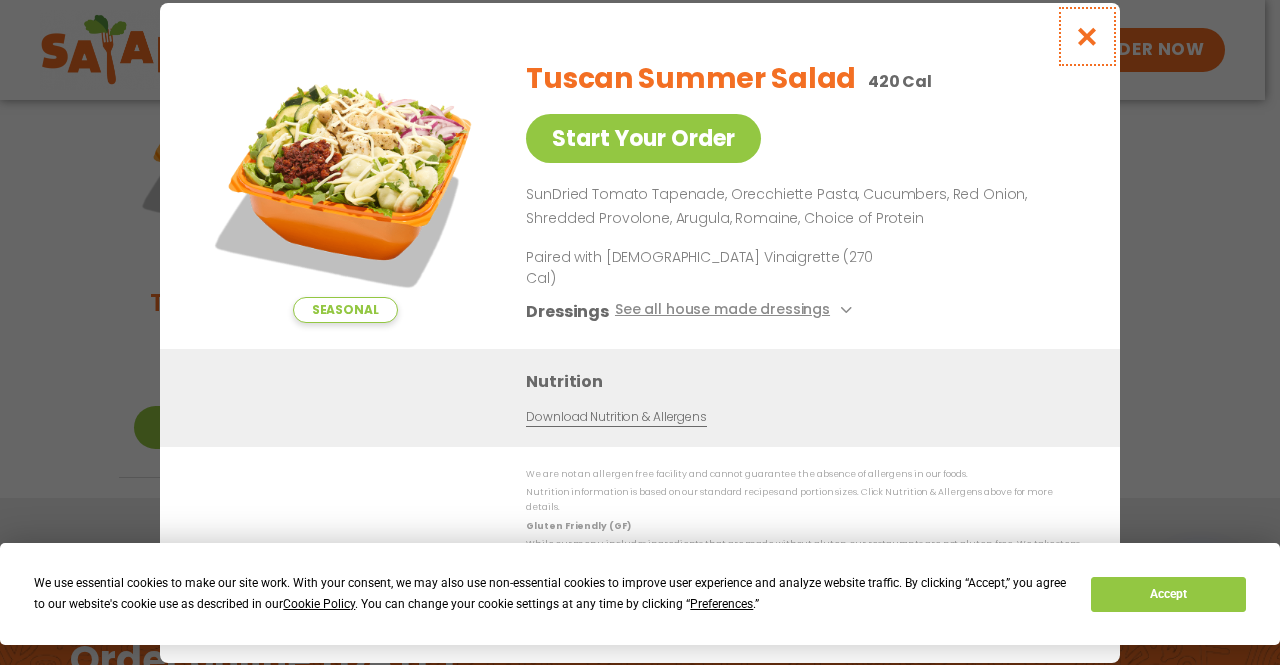 click at bounding box center (1087, 36) 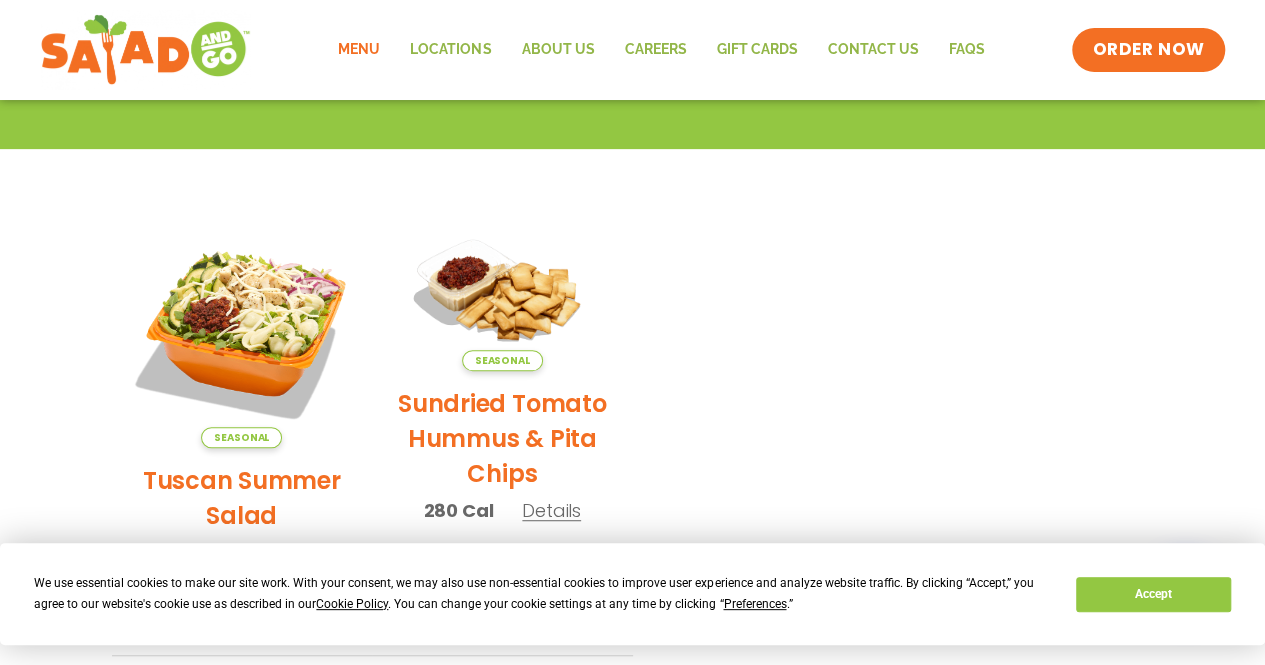 scroll, scrollTop: 337, scrollLeft: 0, axis: vertical 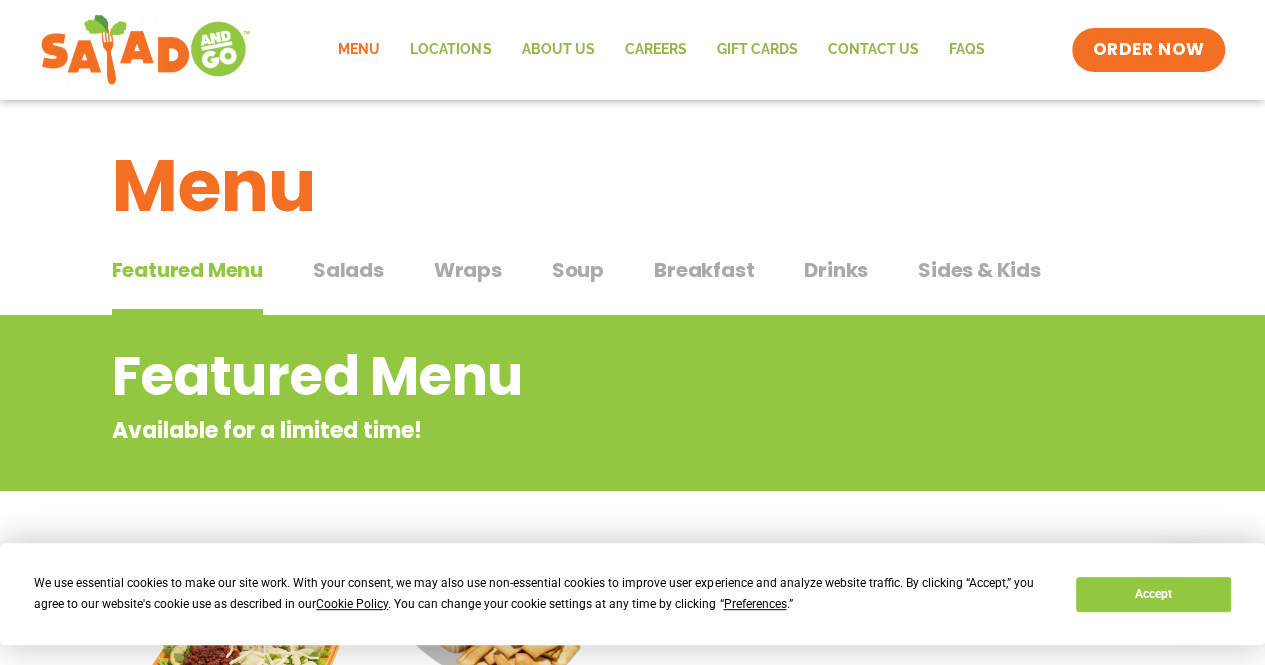 click on "Soup" at bounding box center [578, 270] 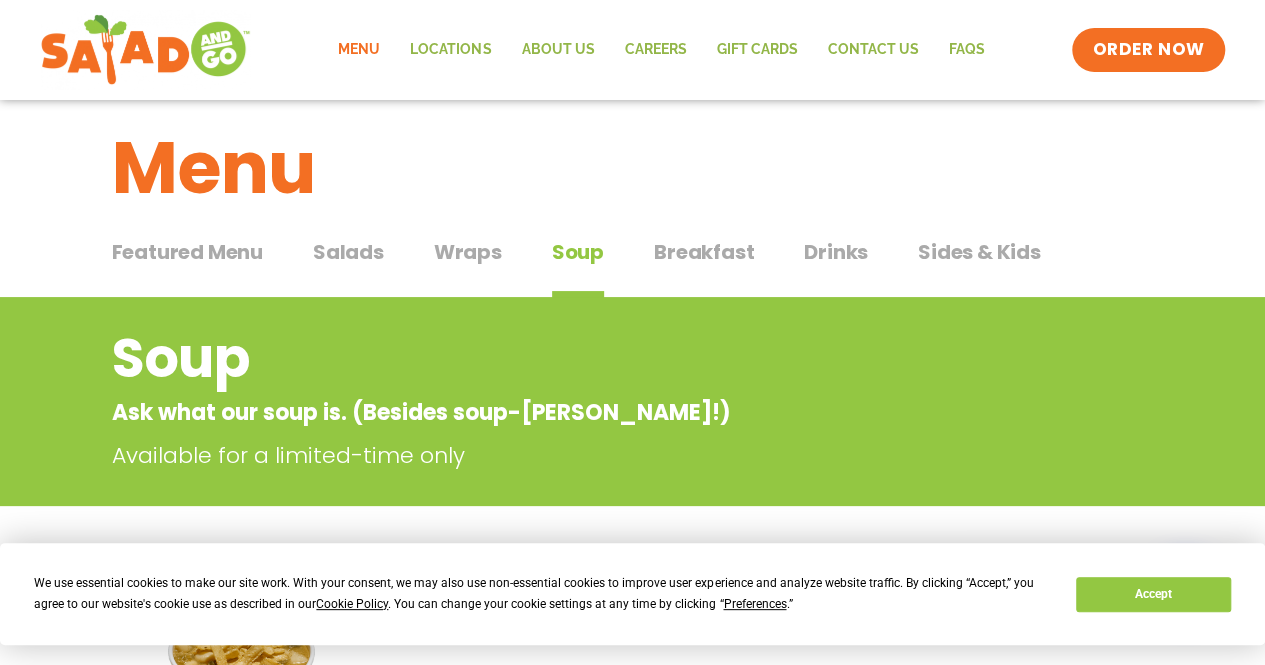 scroll, scrollTop: 0, scrollLeft: 0, axis: both 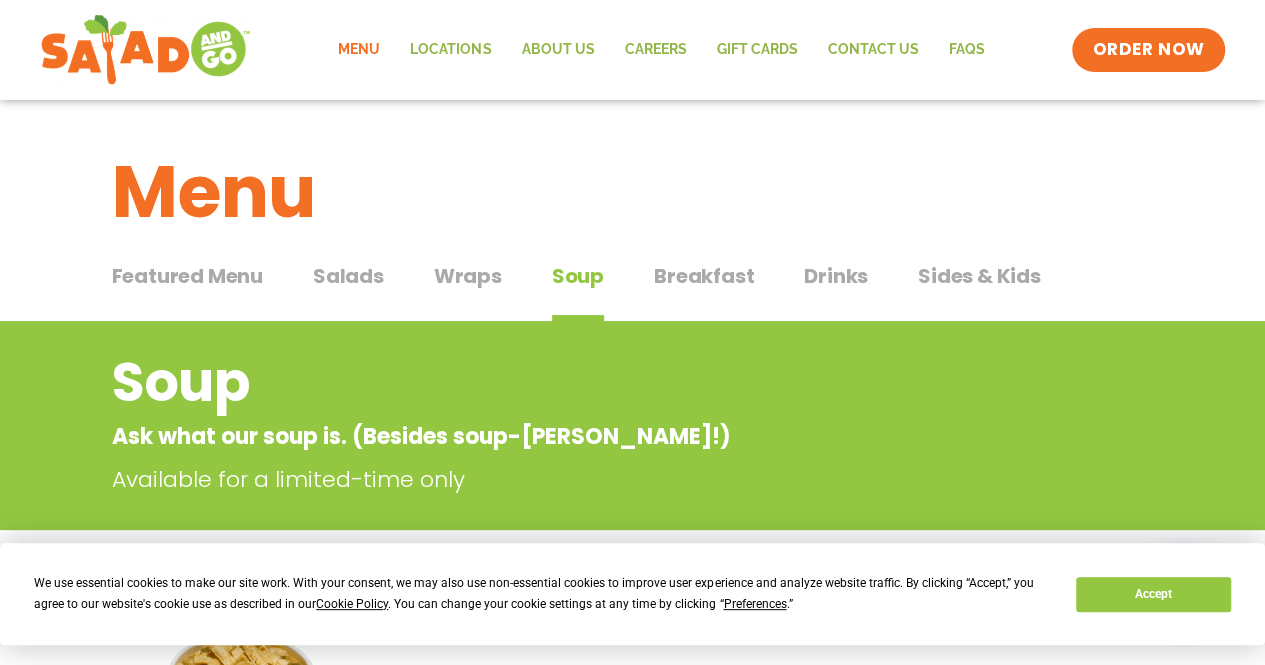 click on "Salads" at bounding box center [348, 276] 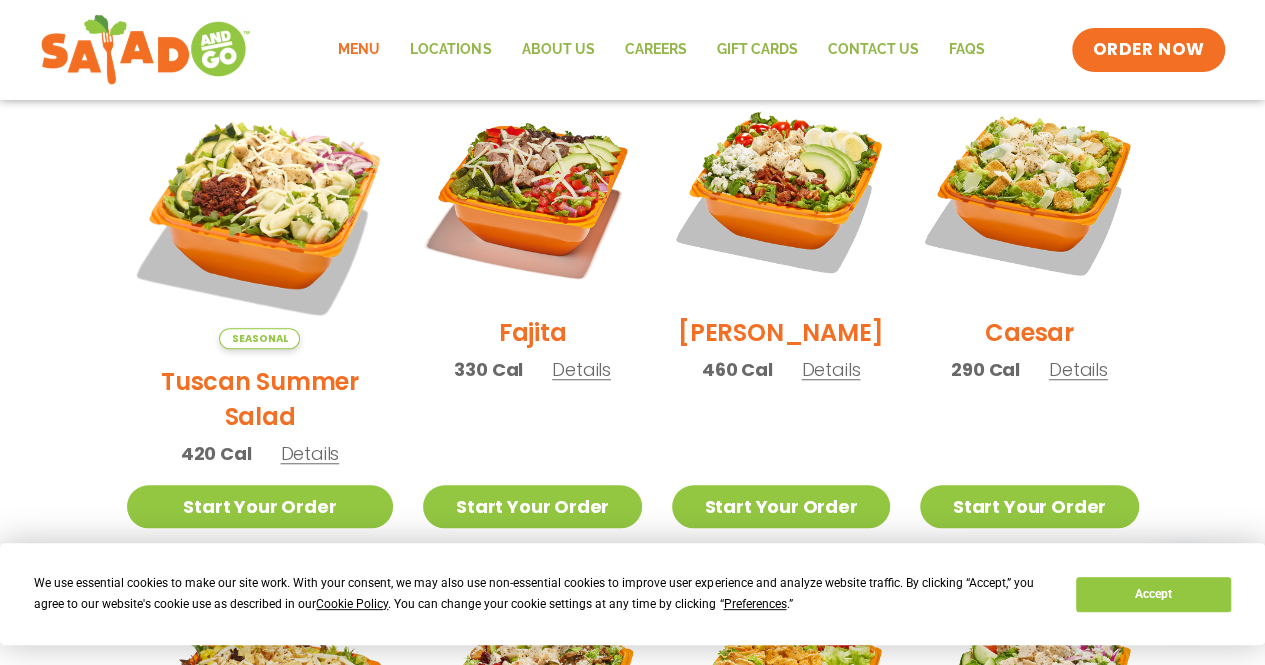 scroll, scrollTop: 580, scrollLeft: 0, axis: vertical 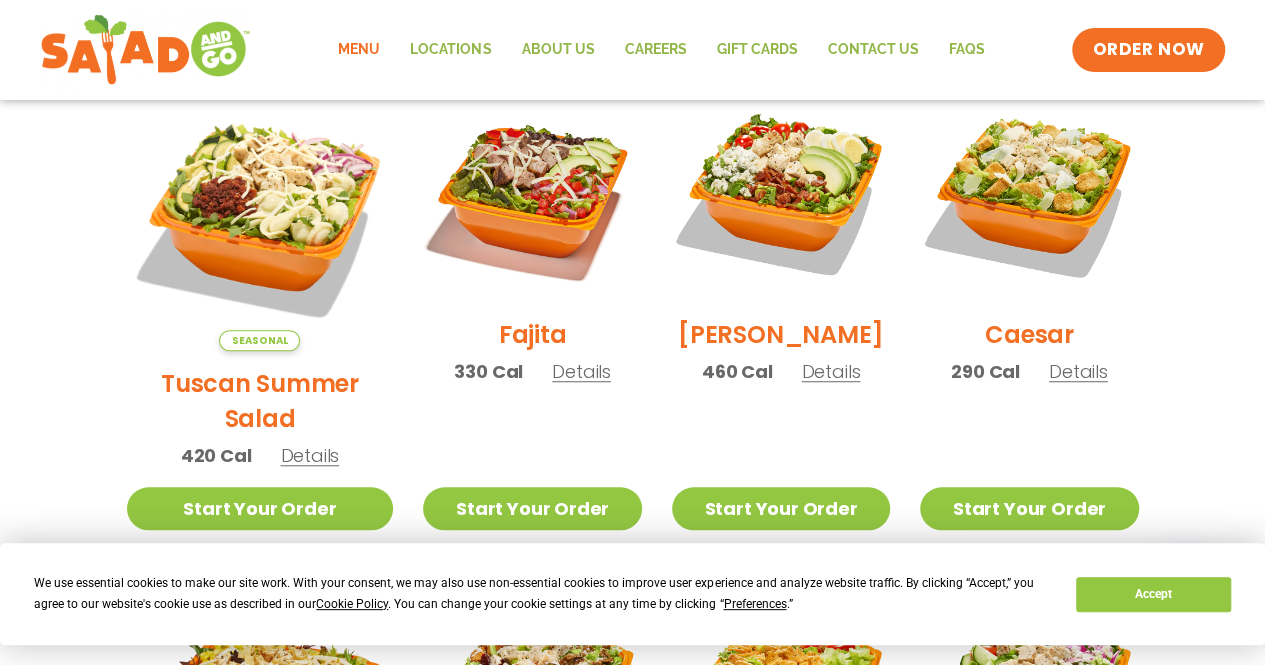 click on "Details" at bounding box center [581, 371] 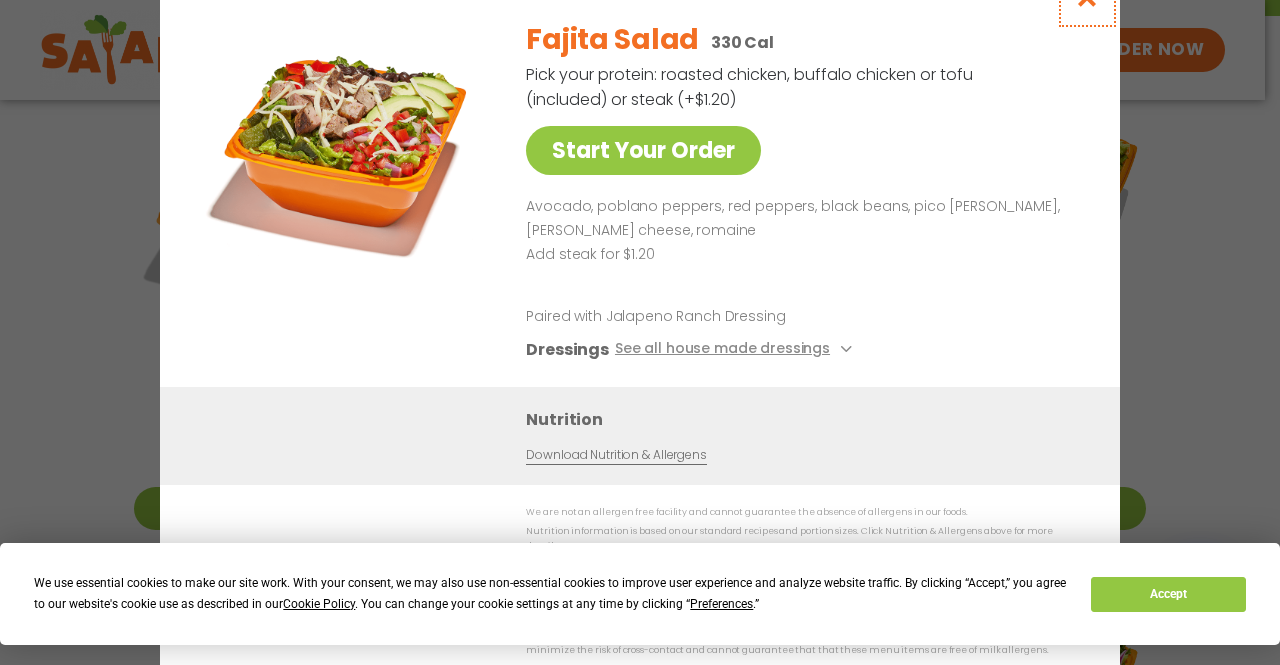 click at bounding box center (1087, -3) 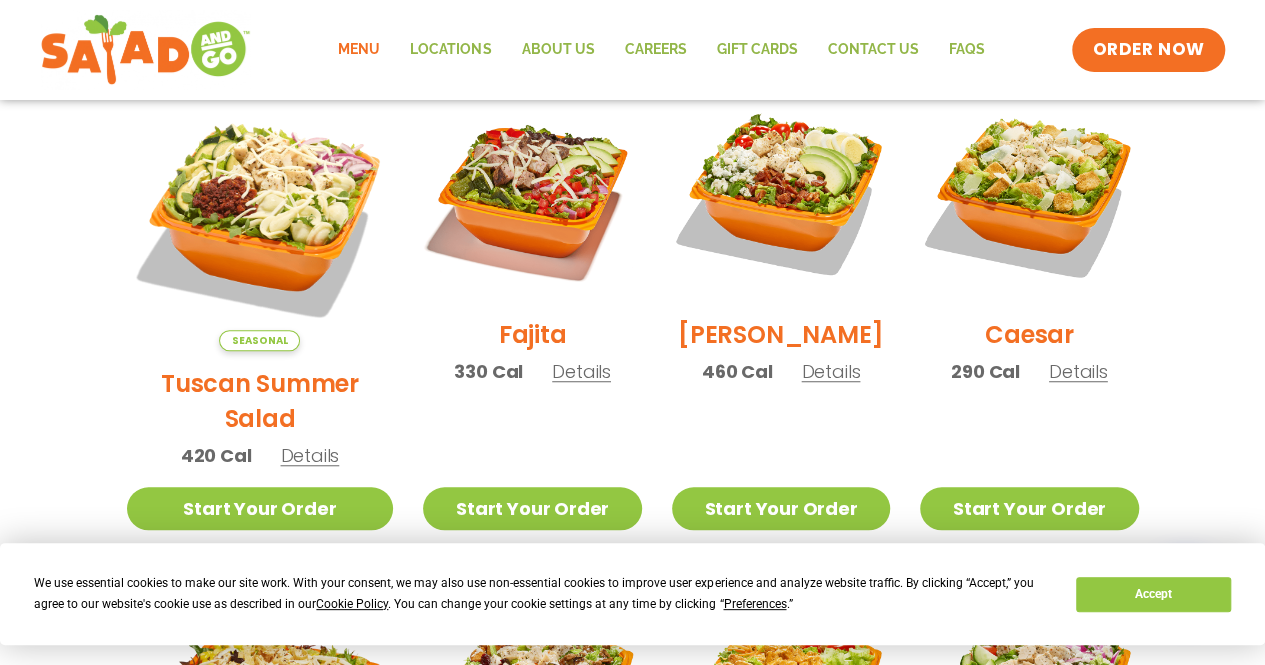 scroll, scrollTop: 0, scrollLeft: 0, axis: both 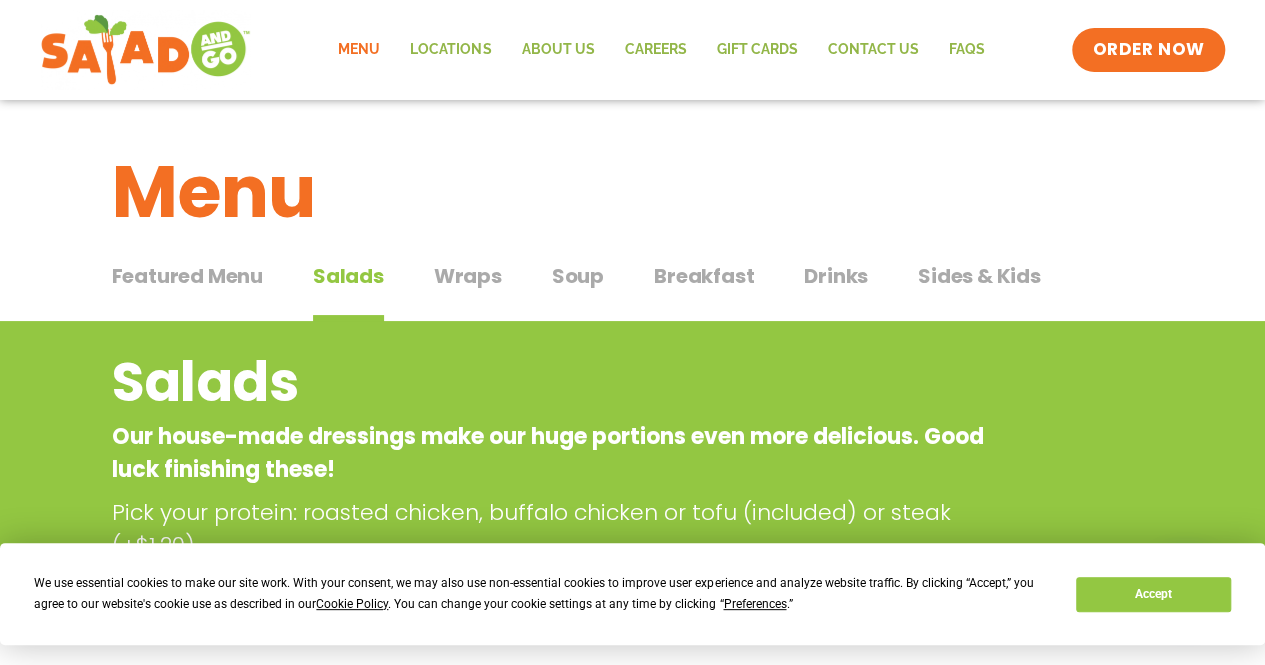 click on "Wraps   Wraps" at bounding box center [468, 291] 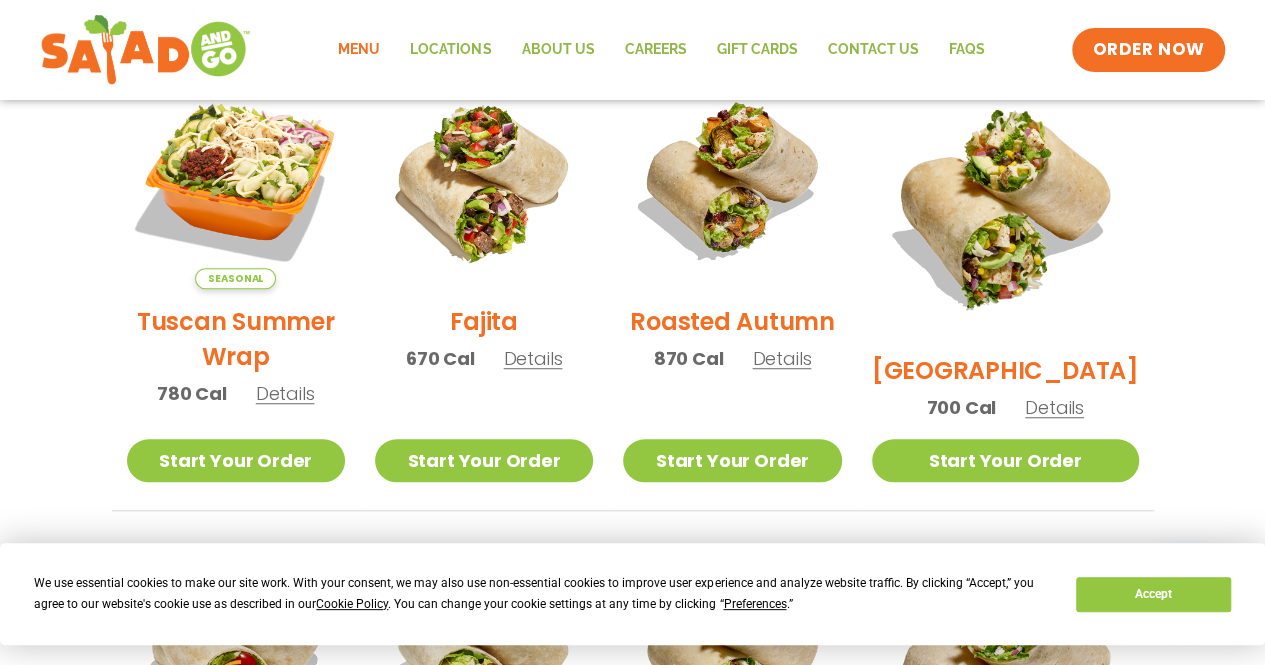 scroll, scrollTop: 569, scrollLeft: 0, axis: vertical 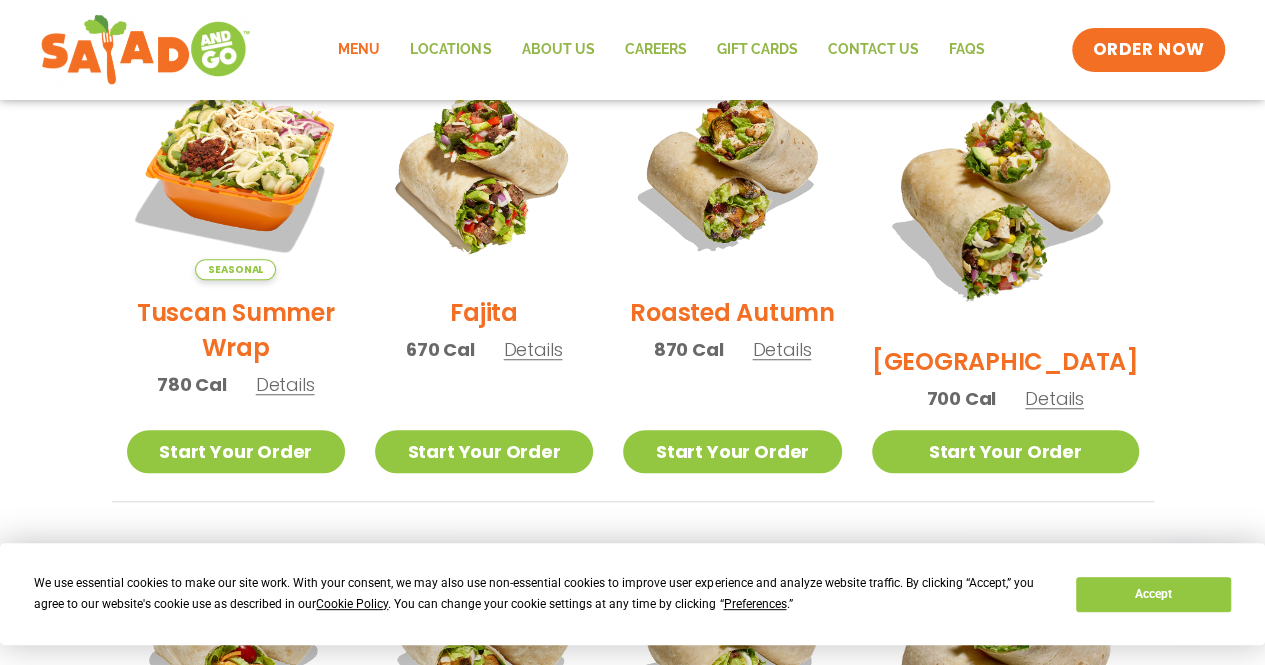 click on "Details" at bounding box center (781, 349) 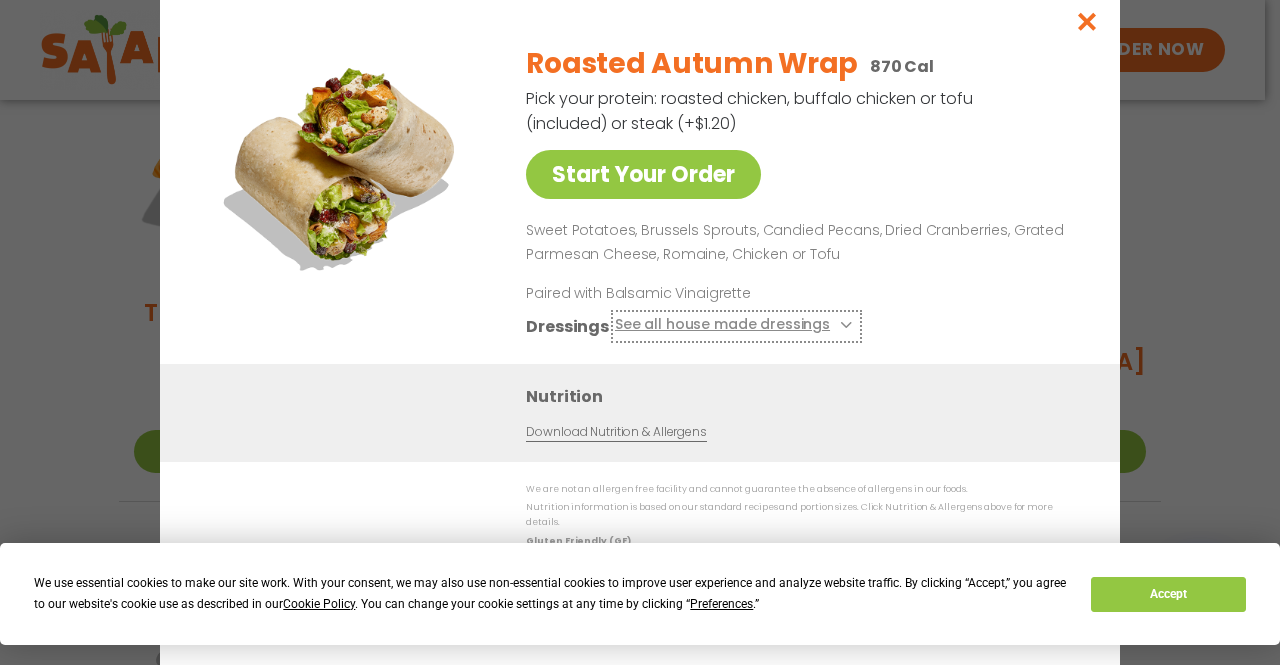 click on "See all house made dressings" at bounding box center (736, 325) 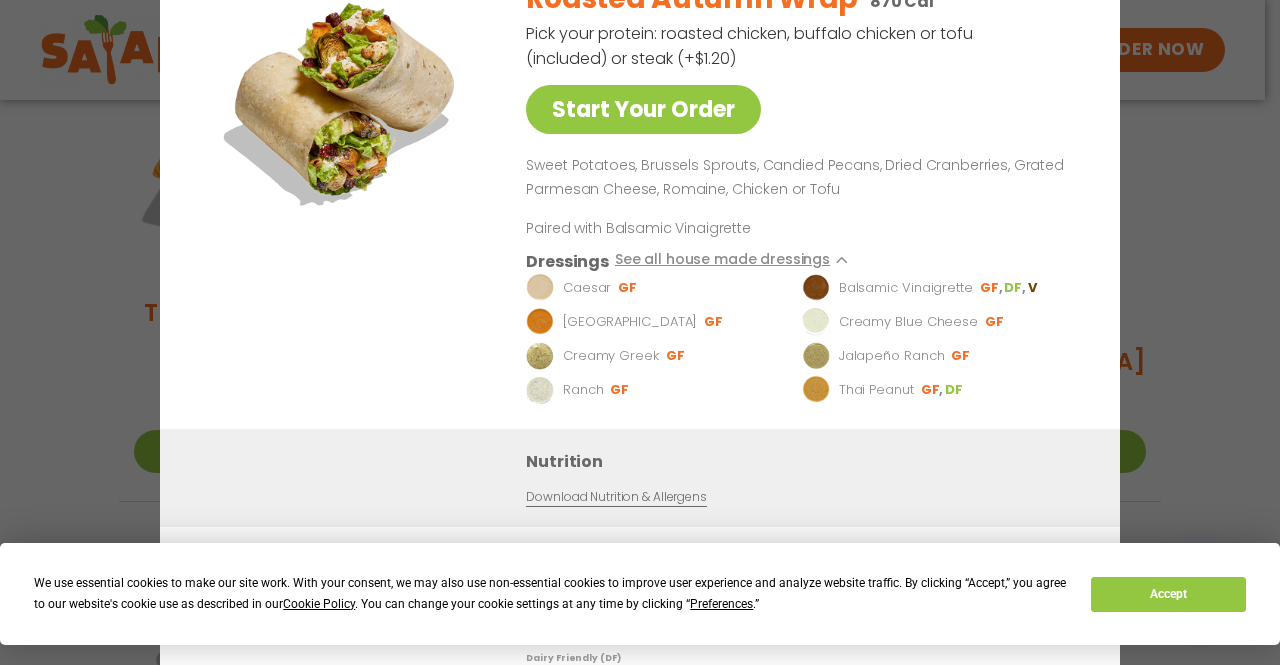 click on "Start Your Order Roasted Autumn Wrap  870 Cal  Pick your protein: roasted chicken, buffalo chicken or tofu (included) or steak (+$1.20)   Start Your Order Sweet Potatoes, Brussels Sprouts, Candied Pecans, Dried Cranberries, Grated Parmesan Cheese, Romaine, Chicken or Tofu Paired with Balsamic Vinaigrette Dressings   See all house made dressings    Caesar GF   Balsamic Vinaigrette GF DF V   BBQ Ranch GF   Creamy Blue Cheese GF   Creamy Greek GF   Jalapeño Ranch GF   Ranch GF   Thai Peanut GF DF Nutrition   Download Nutrition & Allergens We are not an allergen free facility and cannot guarantee the absence of allergens in our foods. Nutrition information is based on our standard recipes and portion sizes. Click Nutrition & Allergens above for more details. Gluten Friendly (GF) While our menu includes ingredients that are made without gluten, our restaurants are not gluten free. We take steps to minimize the risk of cross-contact with gluten, but cannot guarantee that these menu items are gluten free." at bounding box center [640, 332] 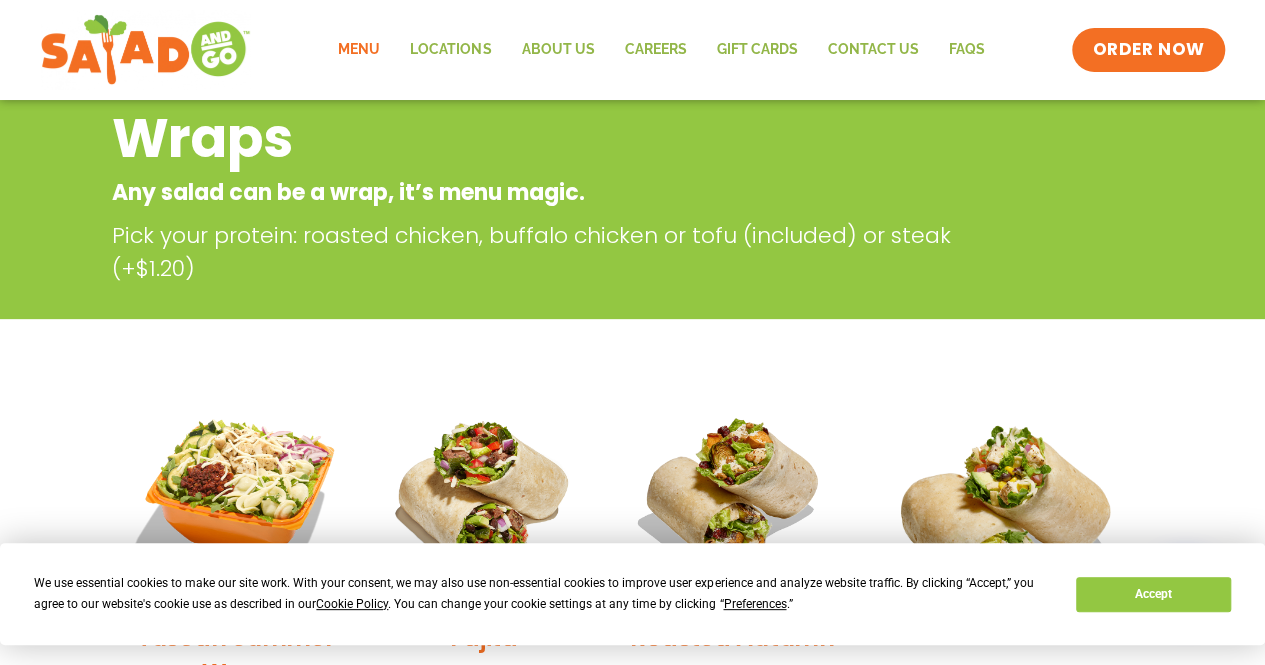 scroll, scrollTop: 20, scrollLeft: 0, axis: vertical 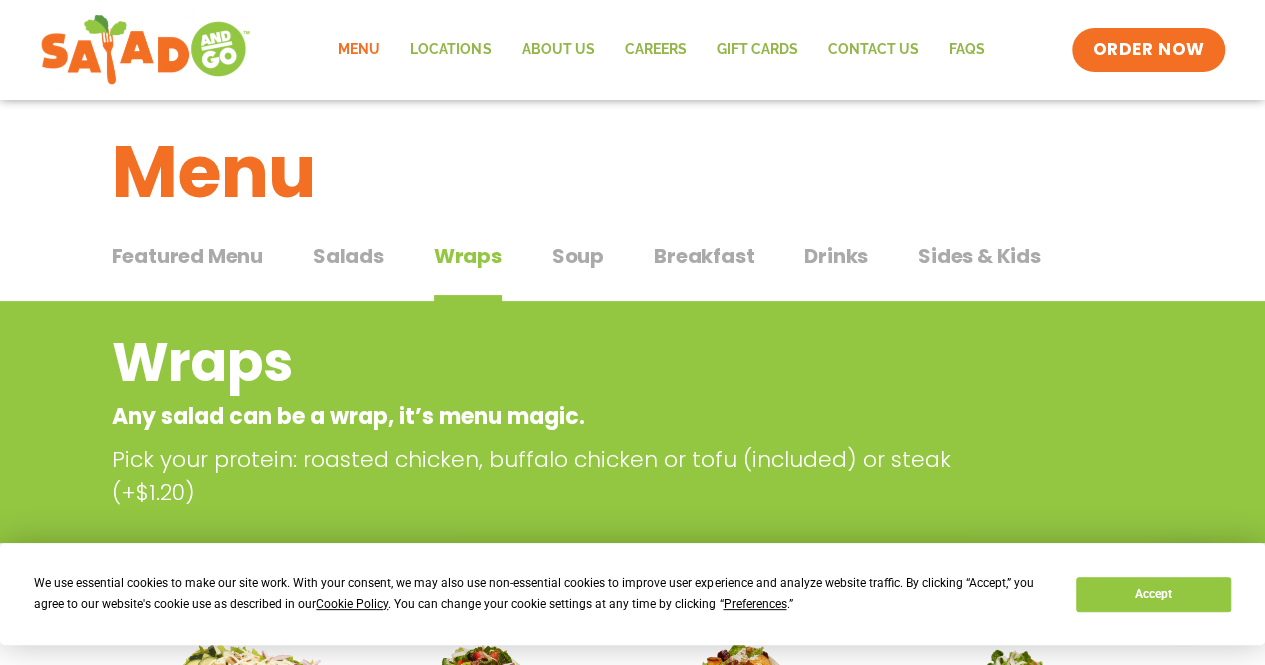 click on "Salads" at bounding box center (348, 256) 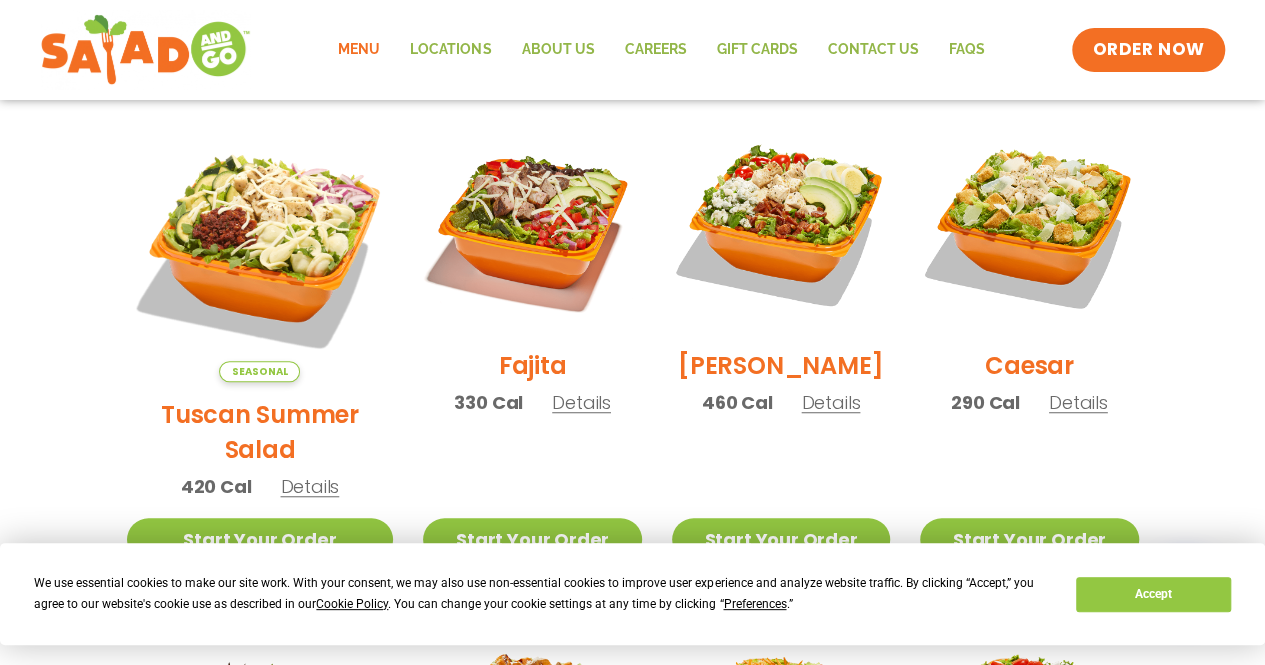 scroll, scrollTop: 556, scrollLeft: 0, axis: vertical 